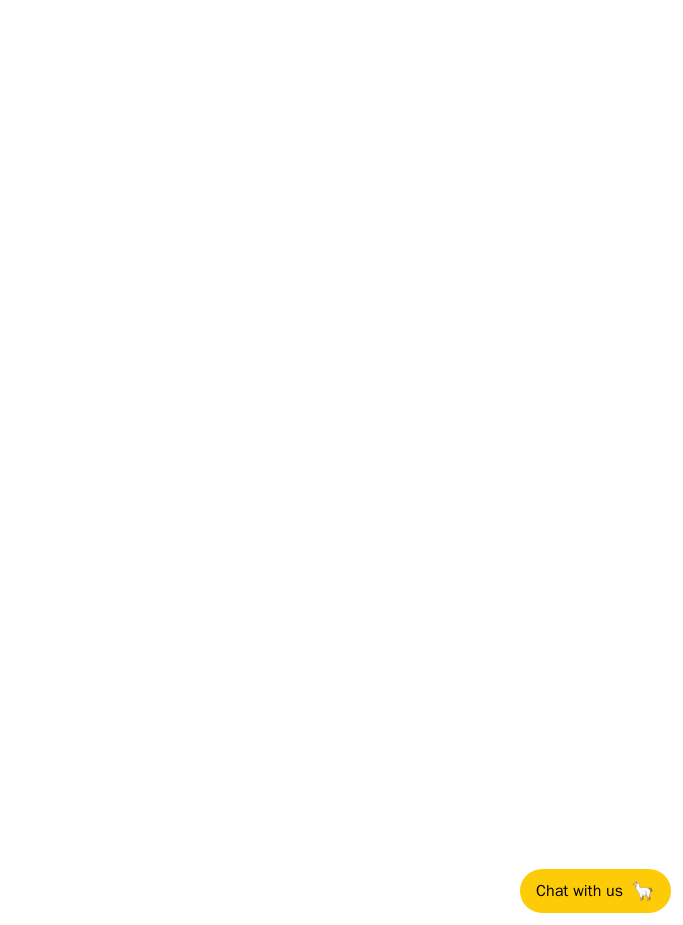 scroll, scrollTop: 30, scrollLeft: 43, axis: both 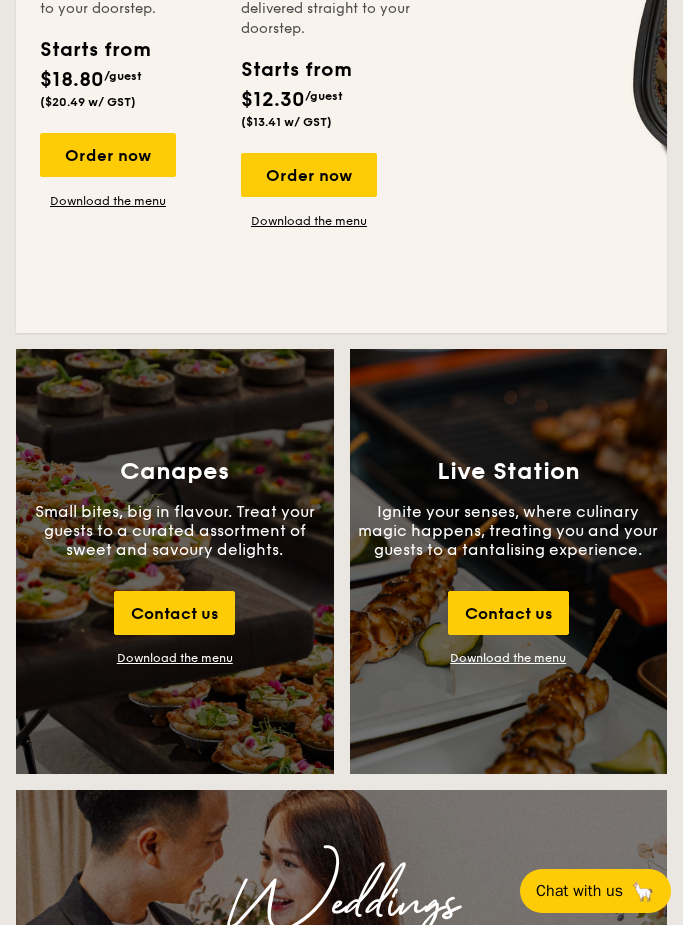 click on "Download the menu" at bounding box center [175, 658] 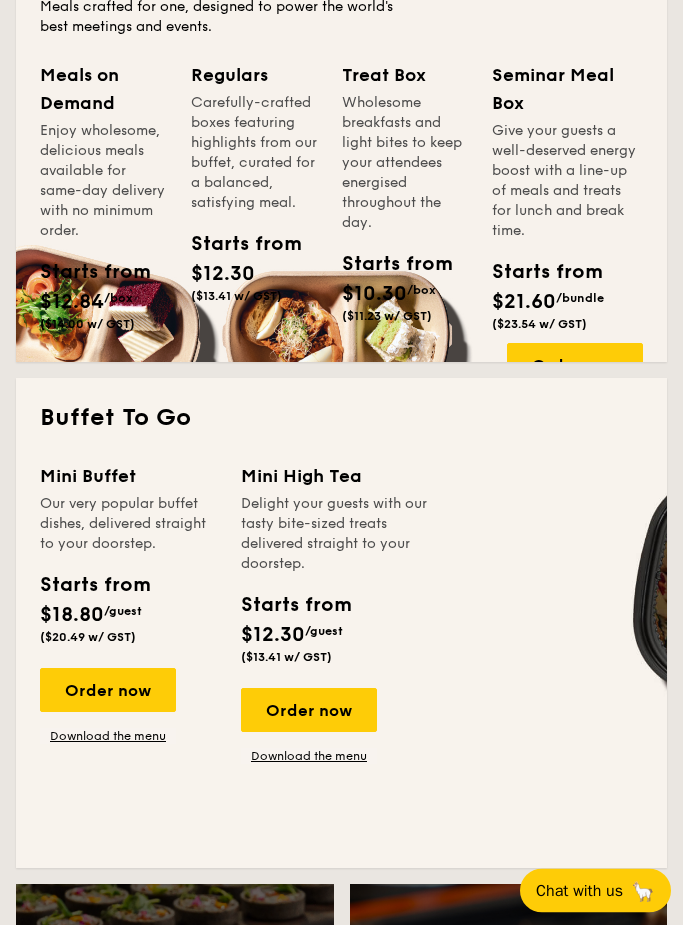 scroll, scrollTop: 1614, scrollLeft: 0, axis: vertical 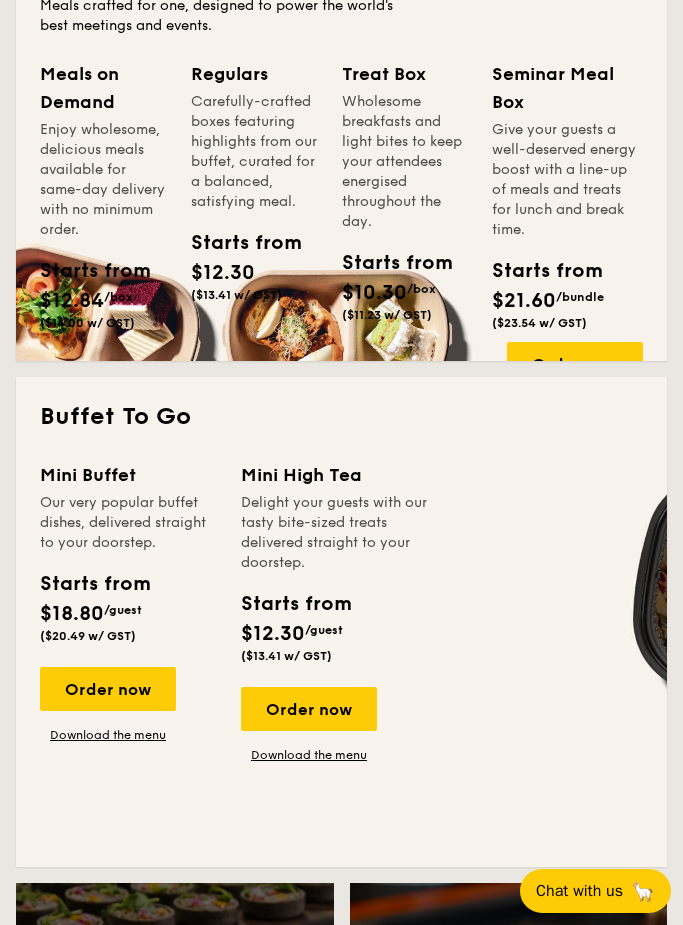 click on "Order now" at bounding box center (309, 709) 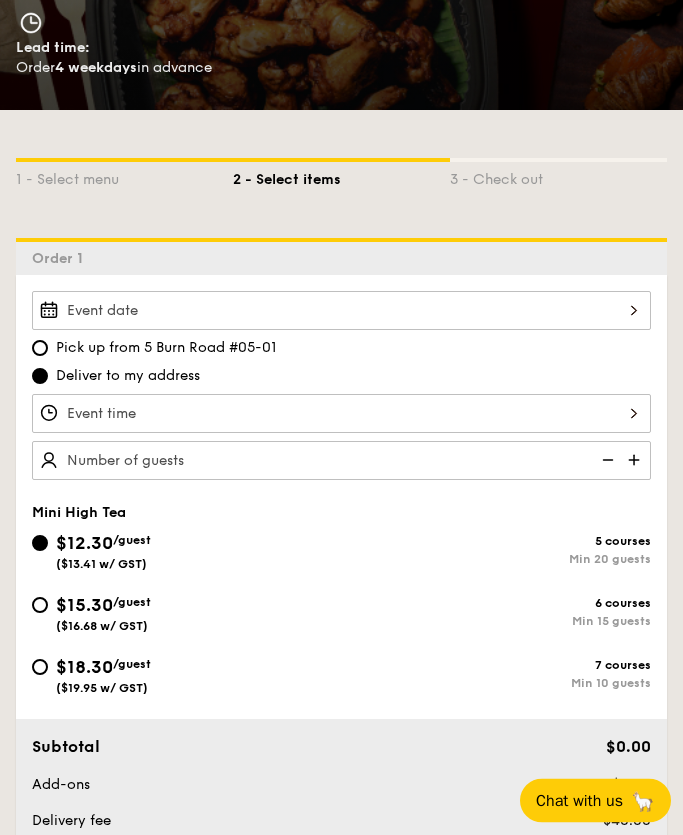scroll, scrollTop: 342, scrollLeft: 0, axis: vertical 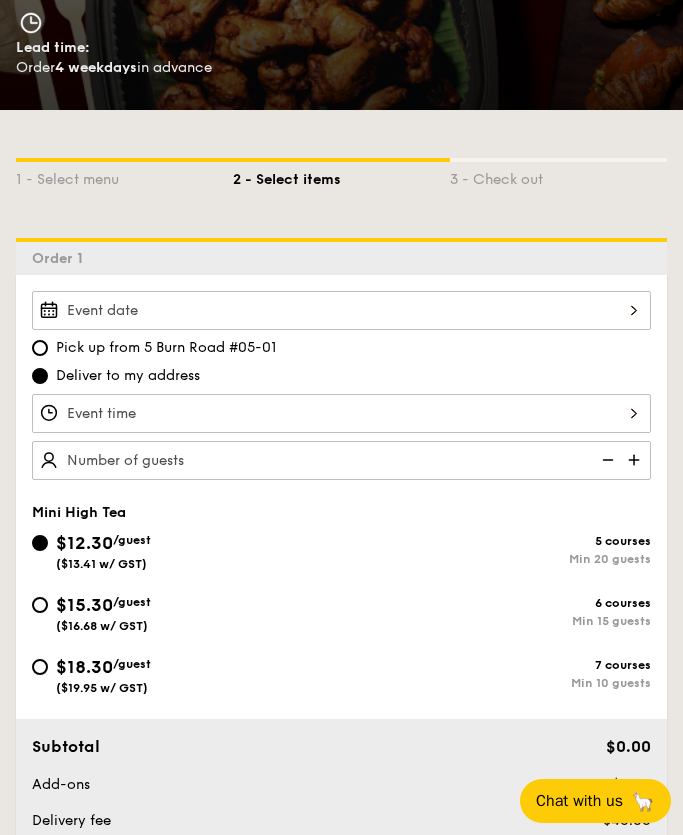 click at bounding box center [341, 310] 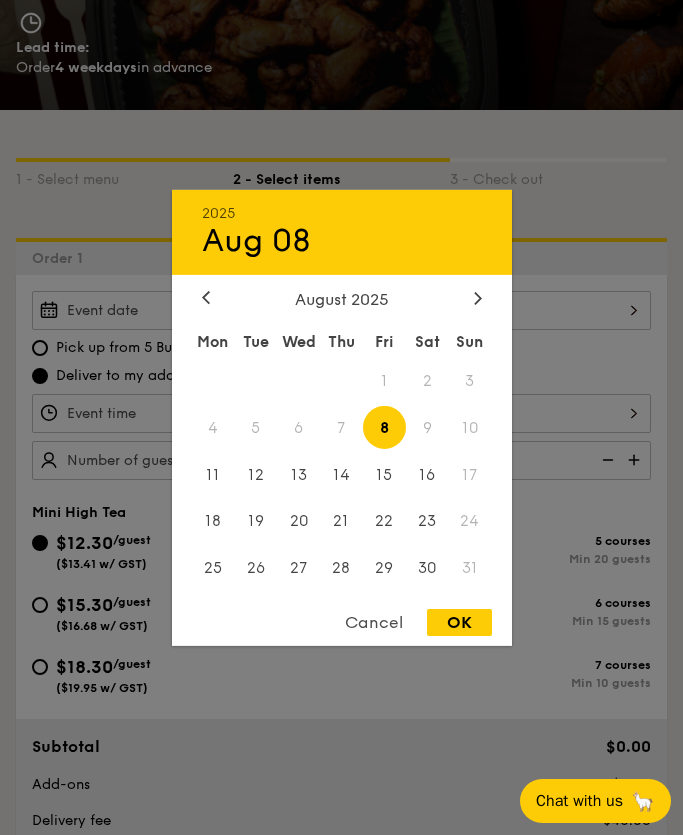 click at bounding box center [478, 298] 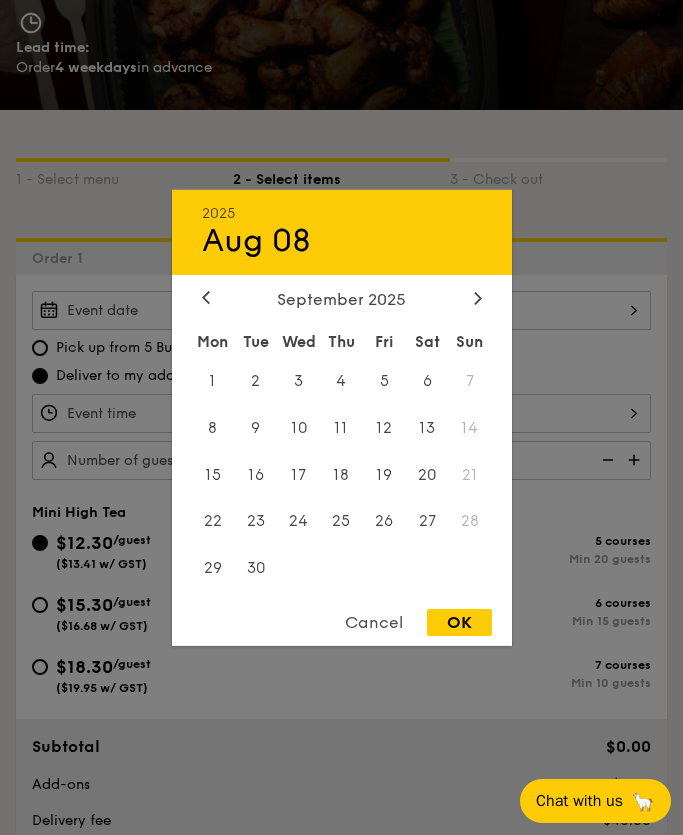 click 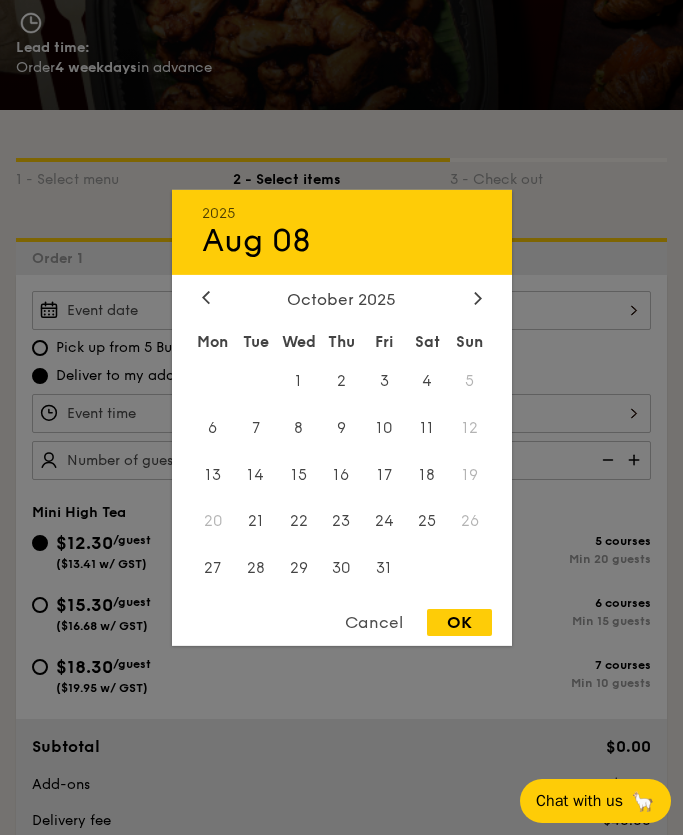click 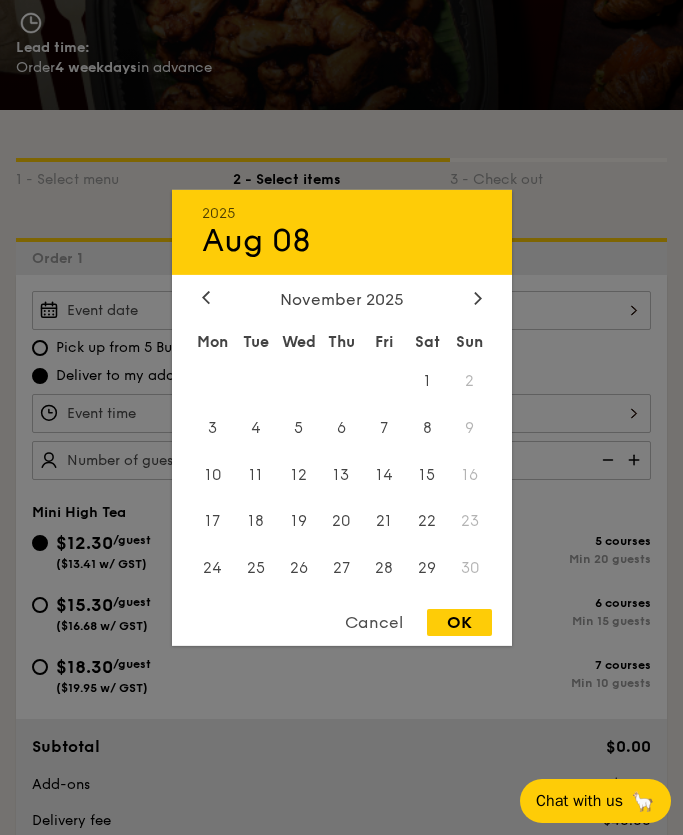 click on "November 2025" at bounding box center (342, 298) 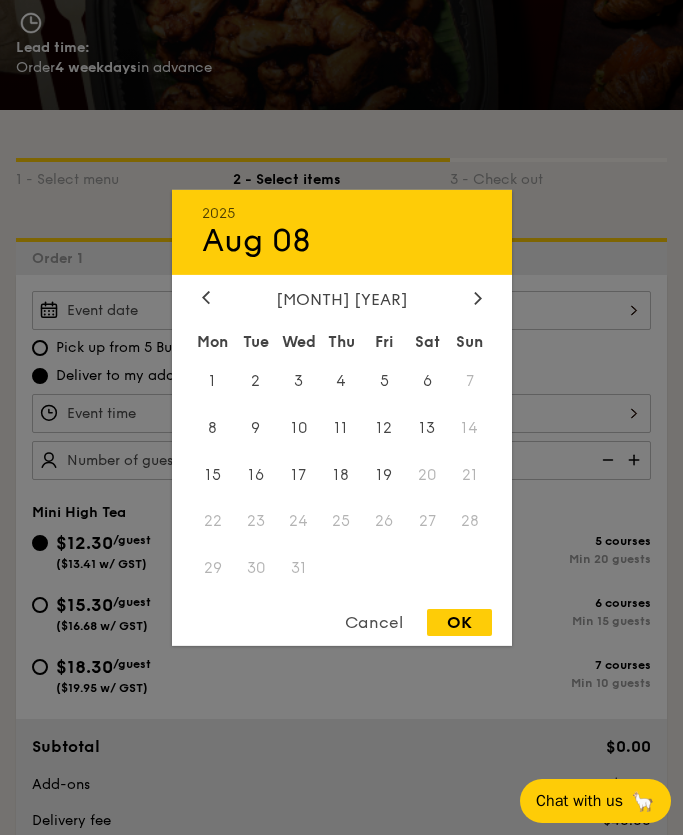 click at bounding box center (478, 298) 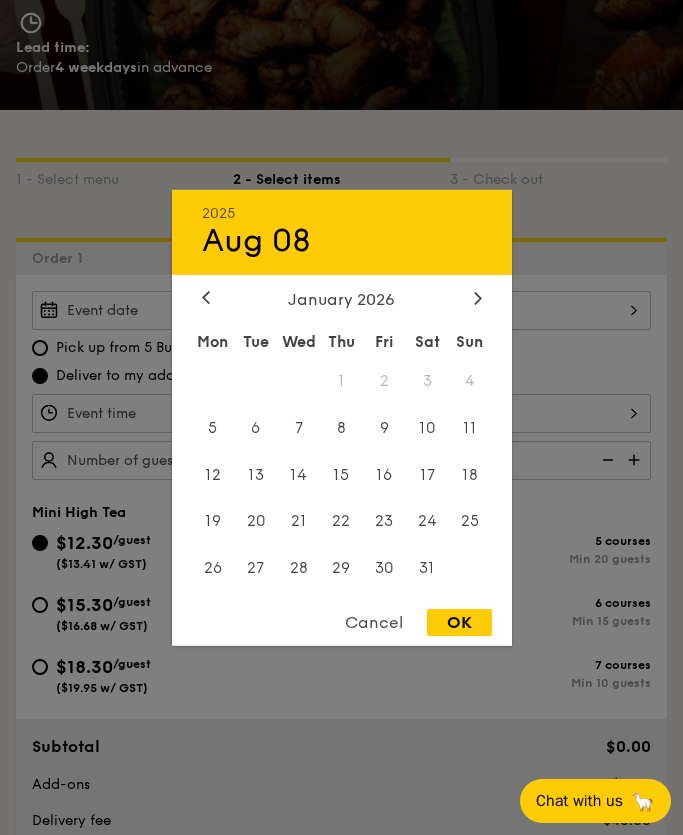 click on "January 2026" at bounding box center [342, 298] 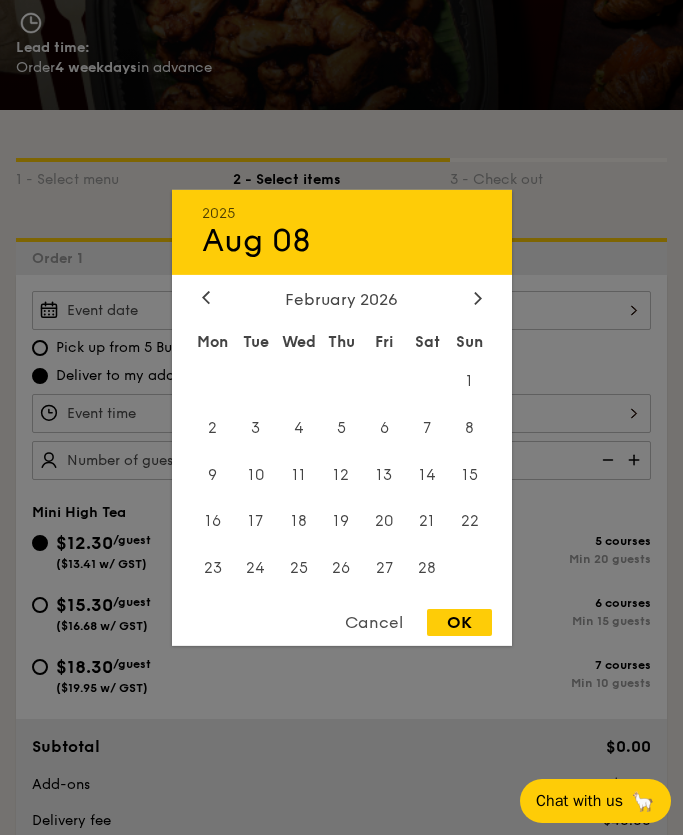 click 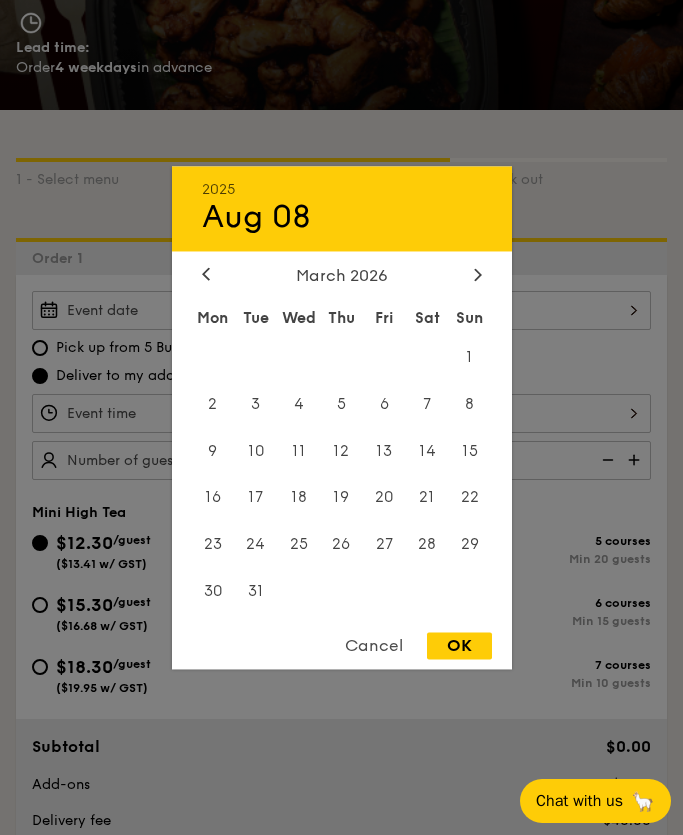 click at bounding box center (478, 275) 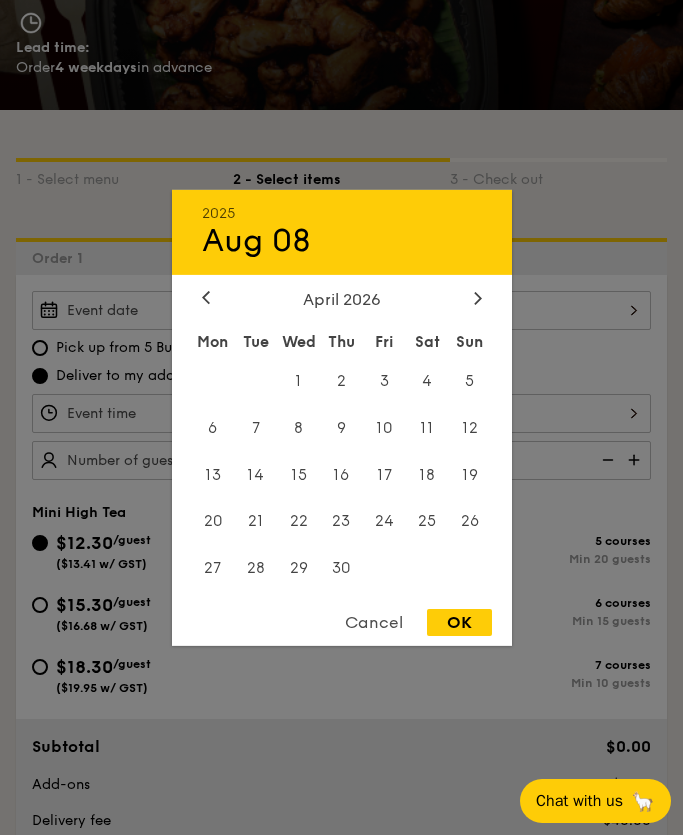 click on "April 2026" at bounding box center [342, 298] 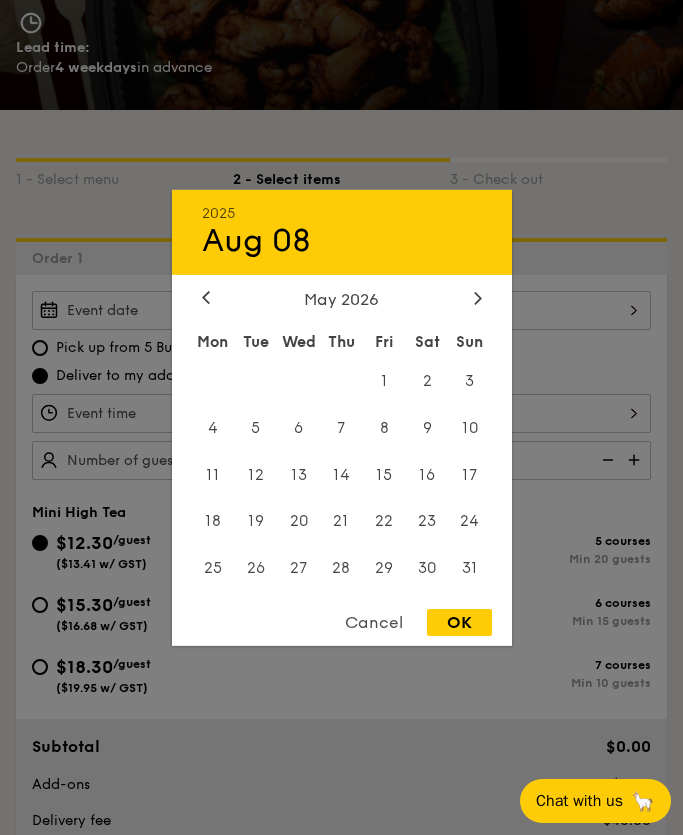 click at bounding box center (478, 298) 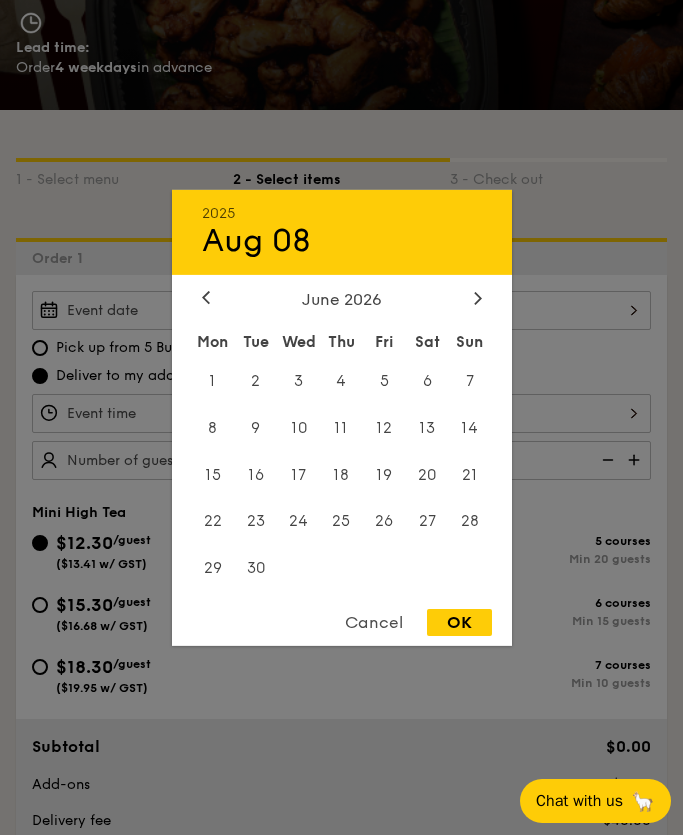click on "2" at bounding box center [255, 380] 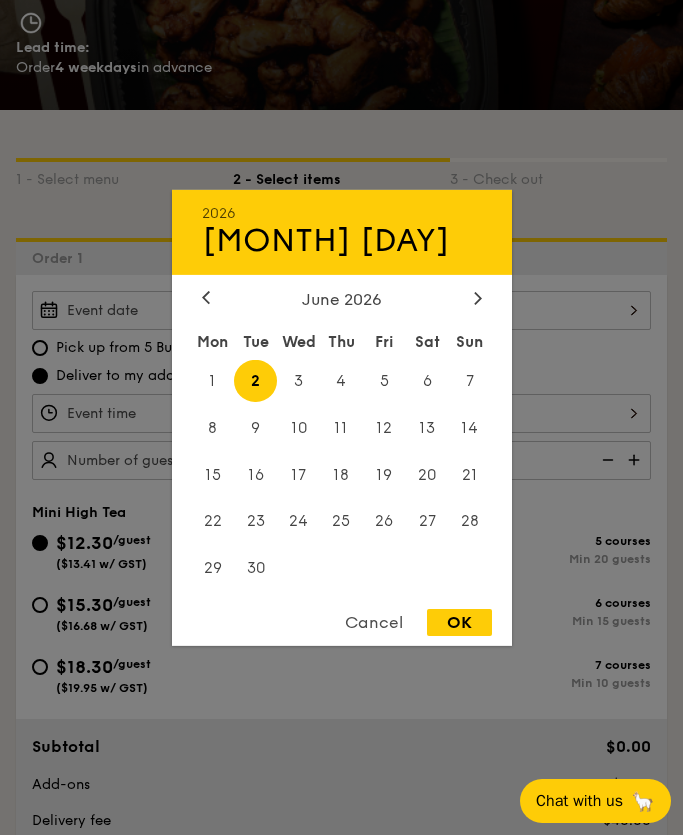 click on "OK" at bounding box center [459, 622] 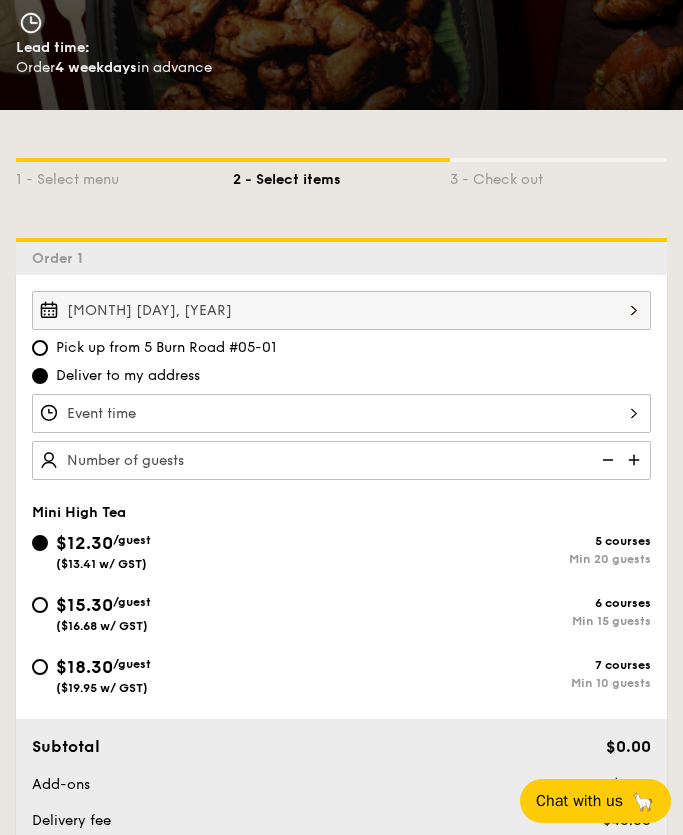 click at bounding box center [341, 413] 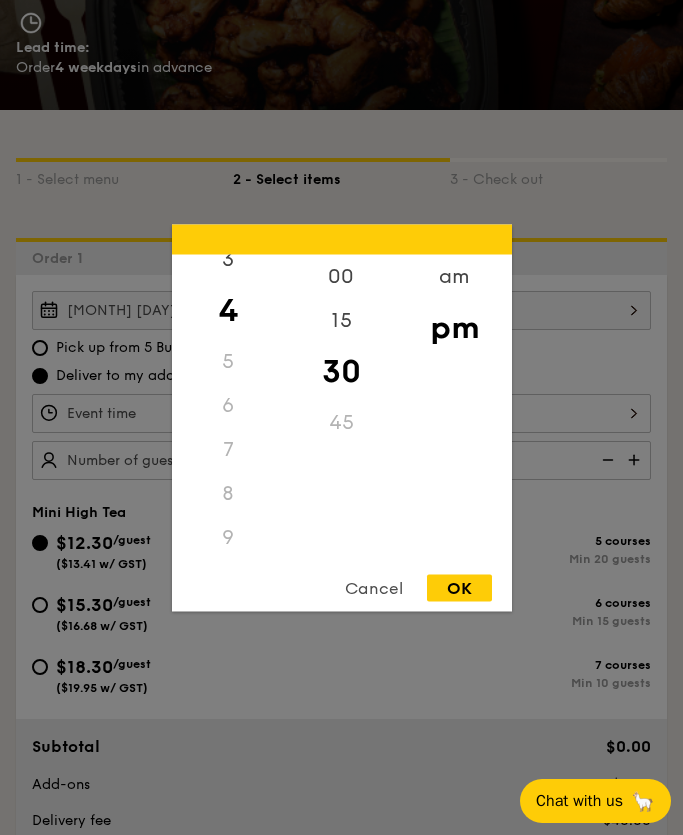 scroll, scrollTop: 150, scrollLeft: 0, axis: vertical 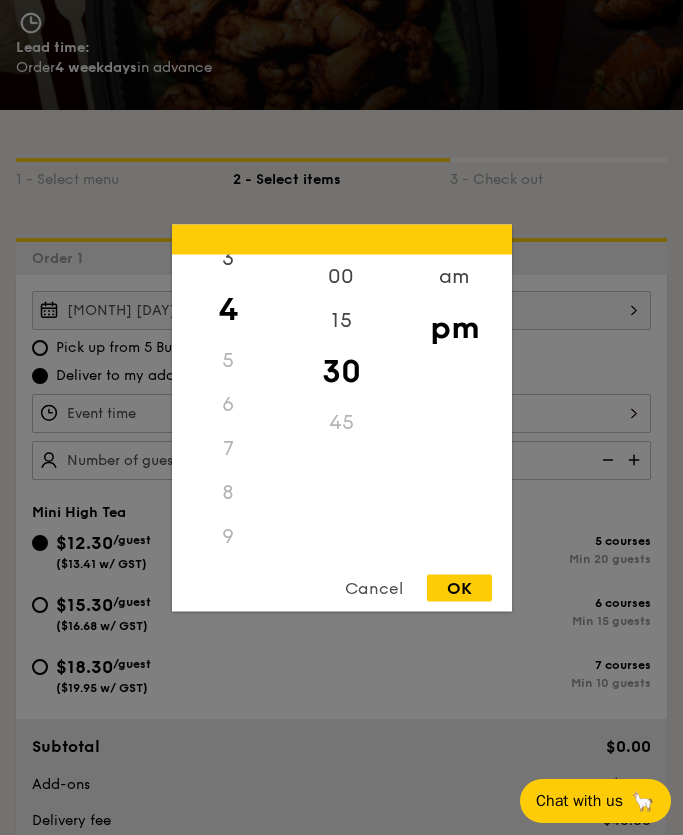 click on "5" at bounding box center [228, 360] 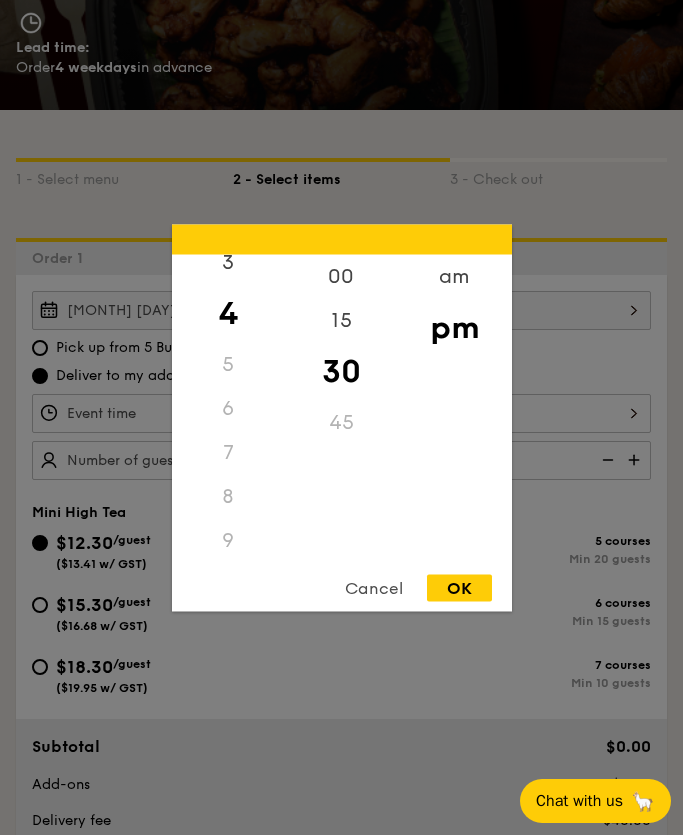 scroll, scrollTop: 139, scrollLeft: 0, axis: vertical 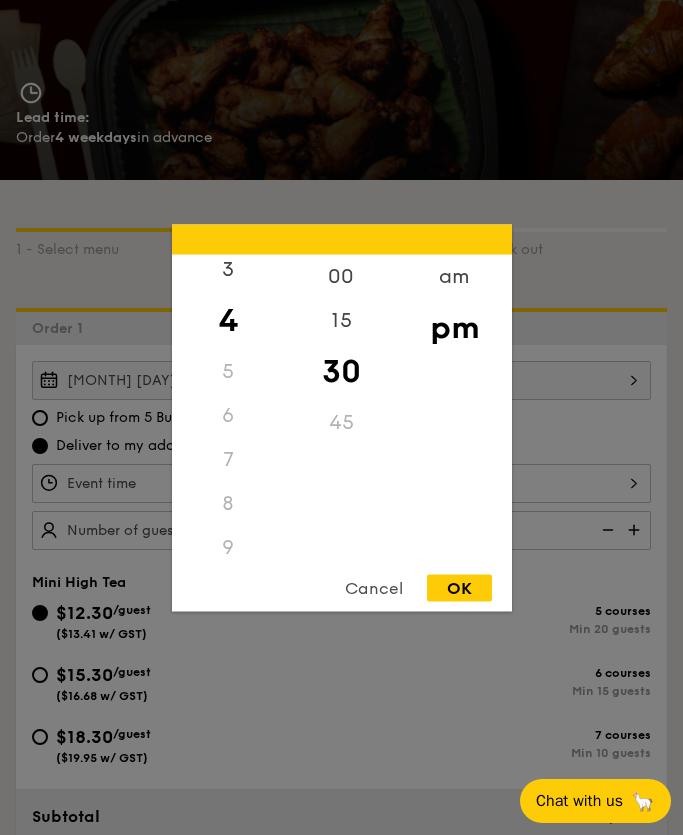 click at bounding box center (341, 417) 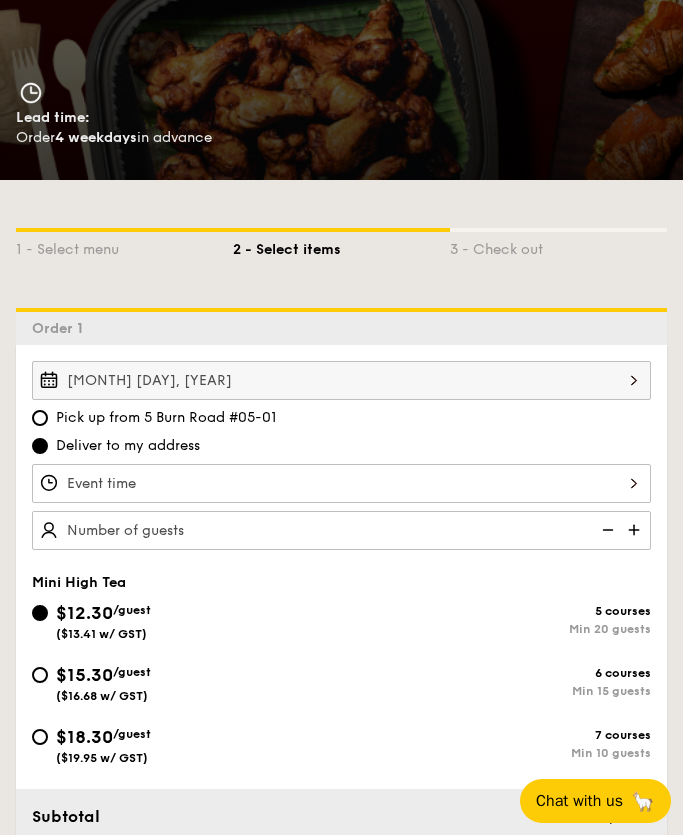 click on "Deliver to my address" at bounding box center (341, 446) 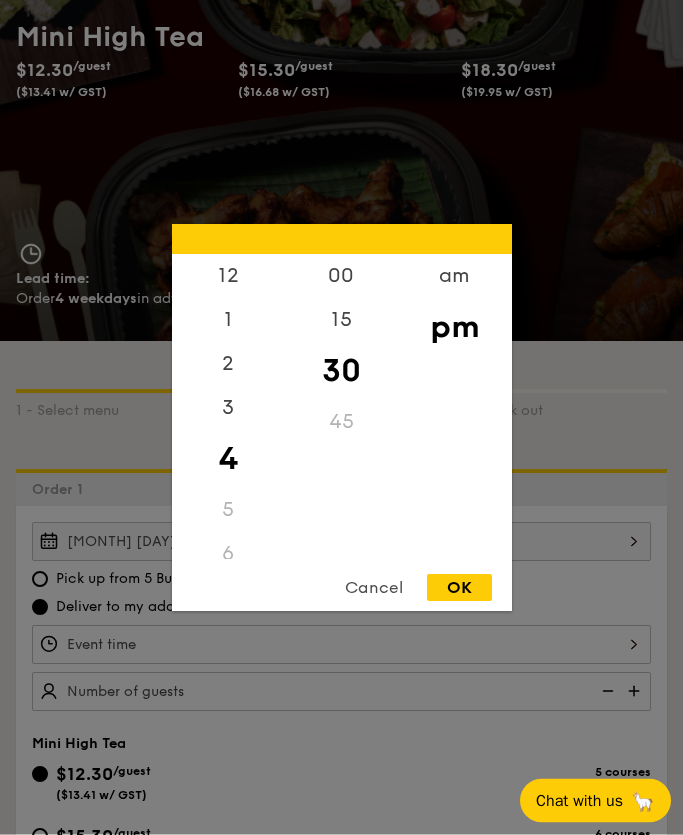 scroll, scrollTop: 86, scrollLeft: 0, axis: vertical 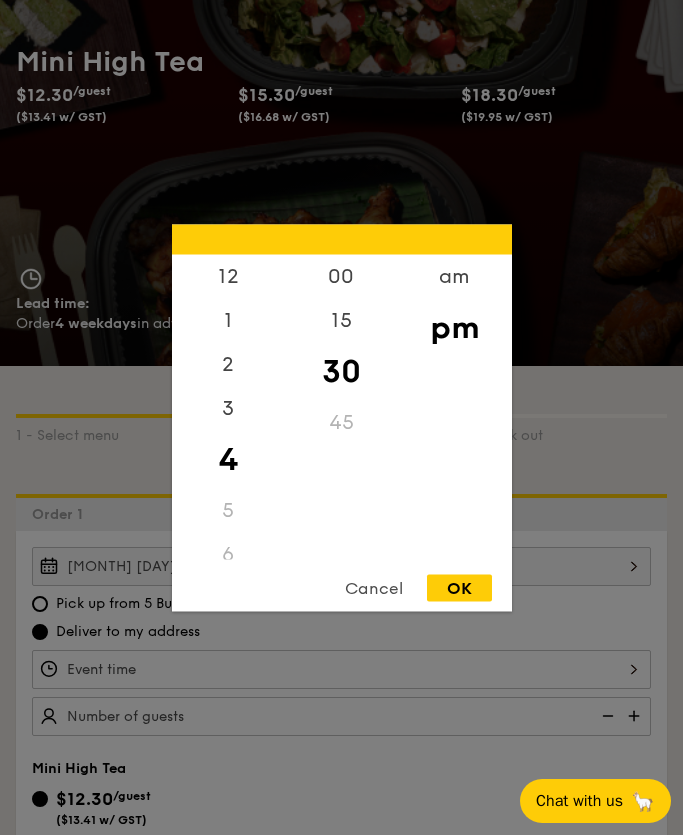 click on "15" at bounding box center (341, 320) 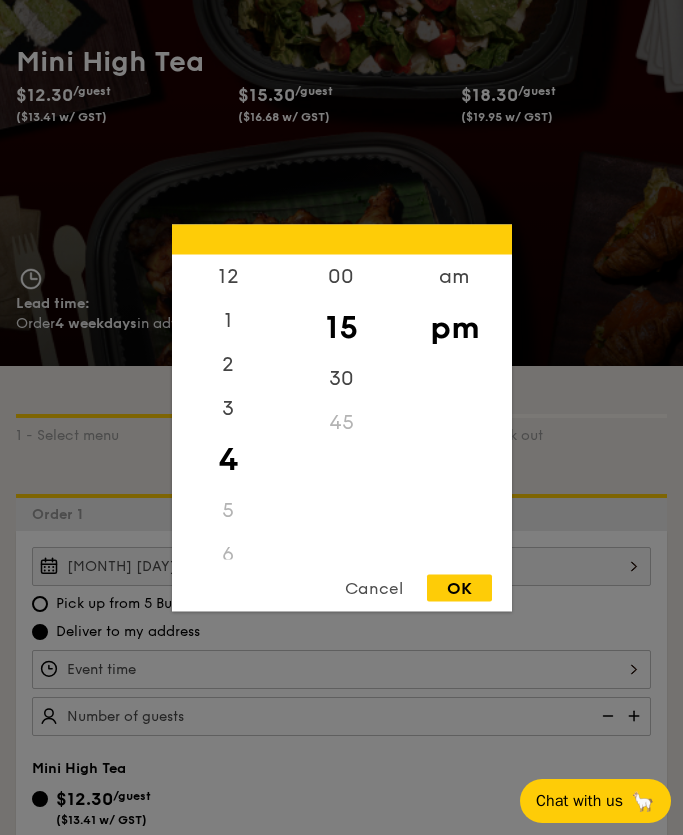 click on "00" at bounding box center [341, 276] 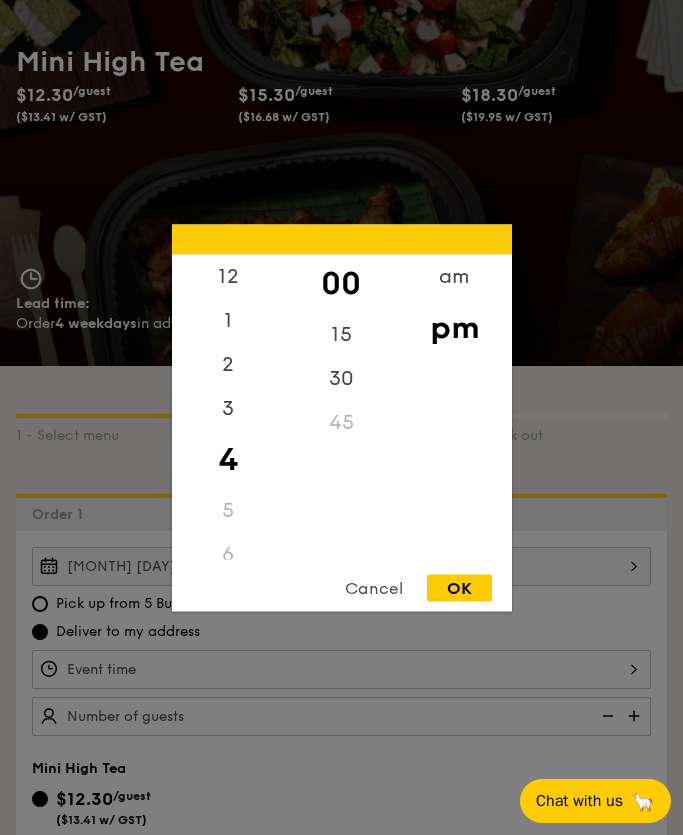 click on "OK" at bounding box center [459, 587] 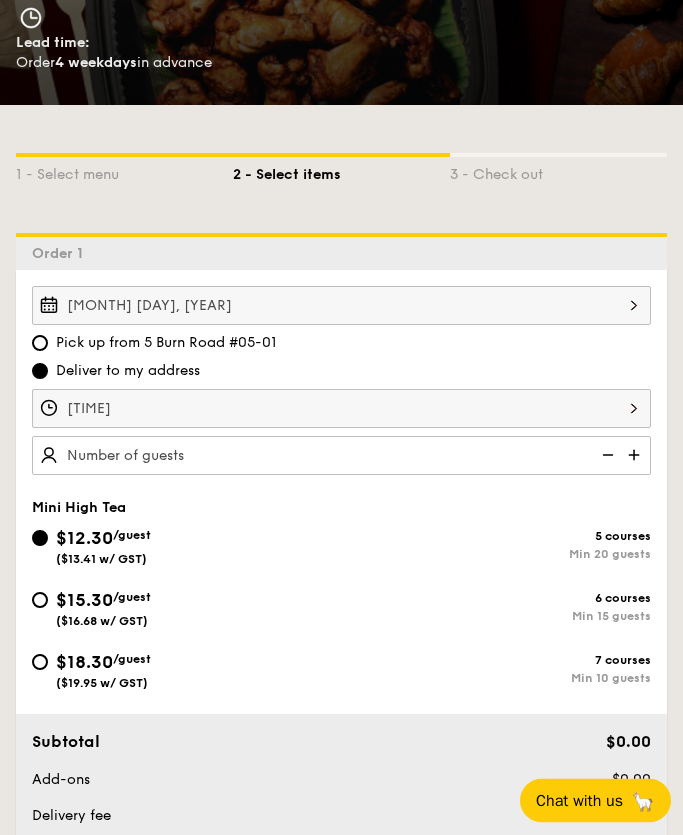 scroll, scrollTop: 349, scrollLeft: 0, axis: vertical 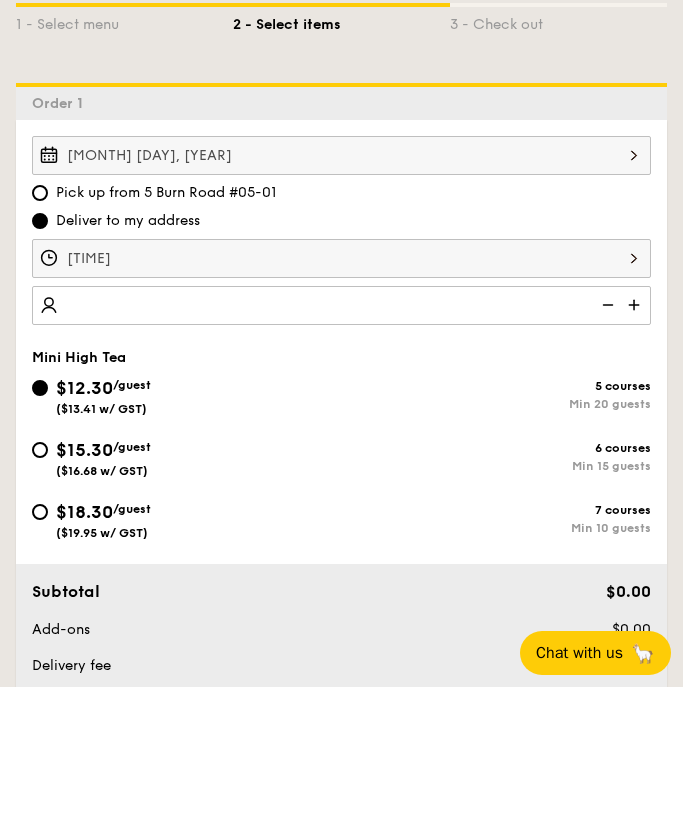 click on "Mini High Tea" at bounding box center [341, 505] 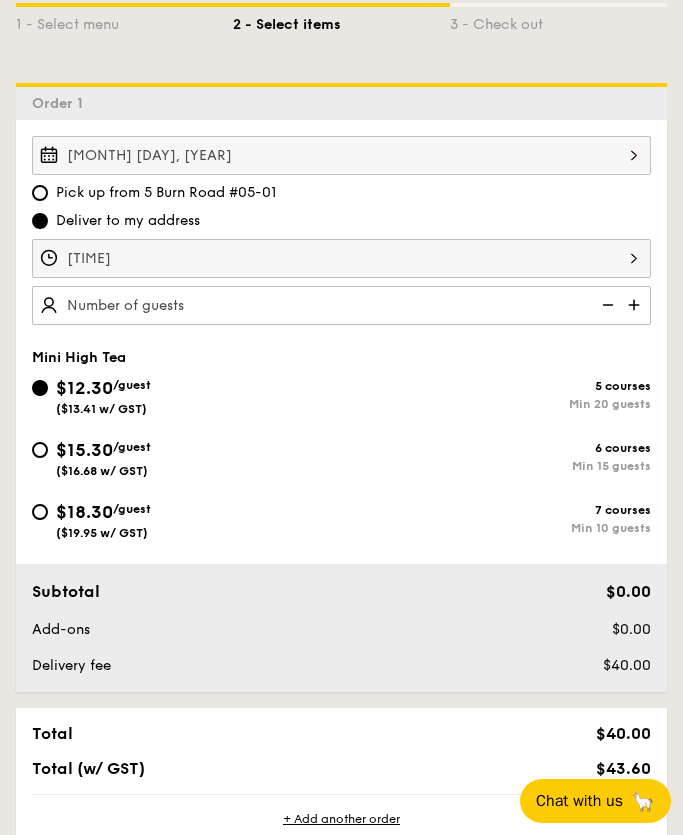 click at bounding box center [636, 305] 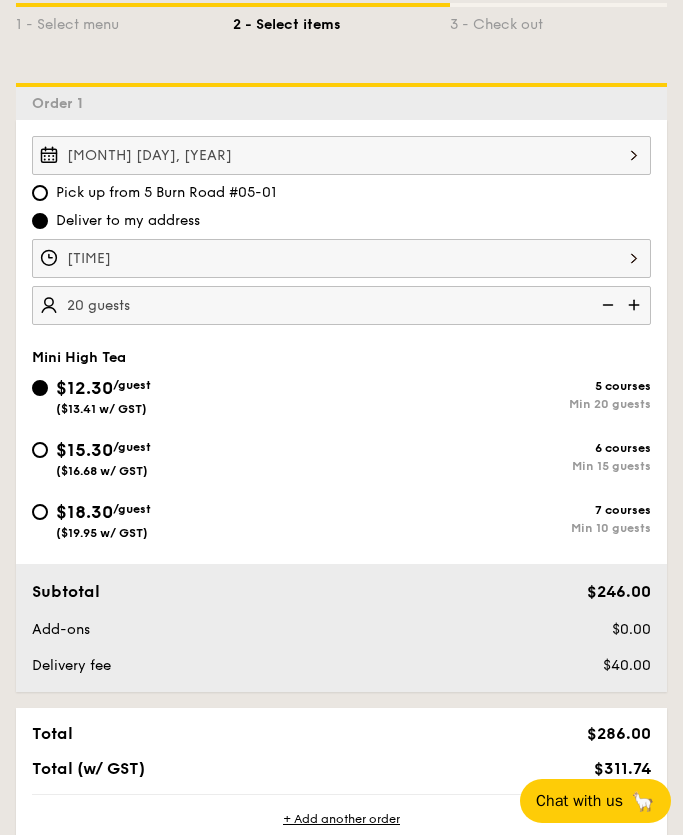 click at bounding box center (636, 305) 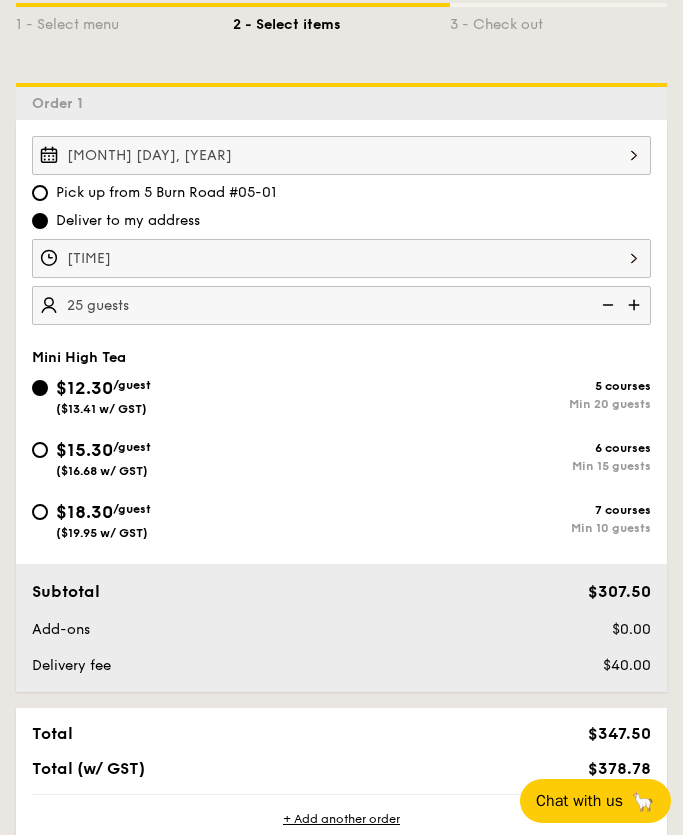 click at bounding box center [636, 305] 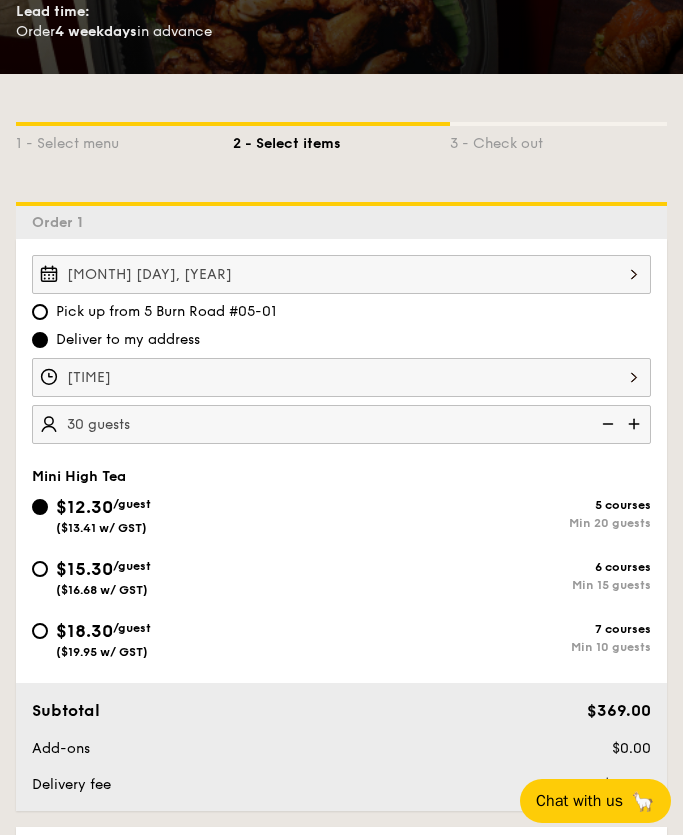 scroll, scrollTop: 376, scrollLeft: 0, axis: vertical 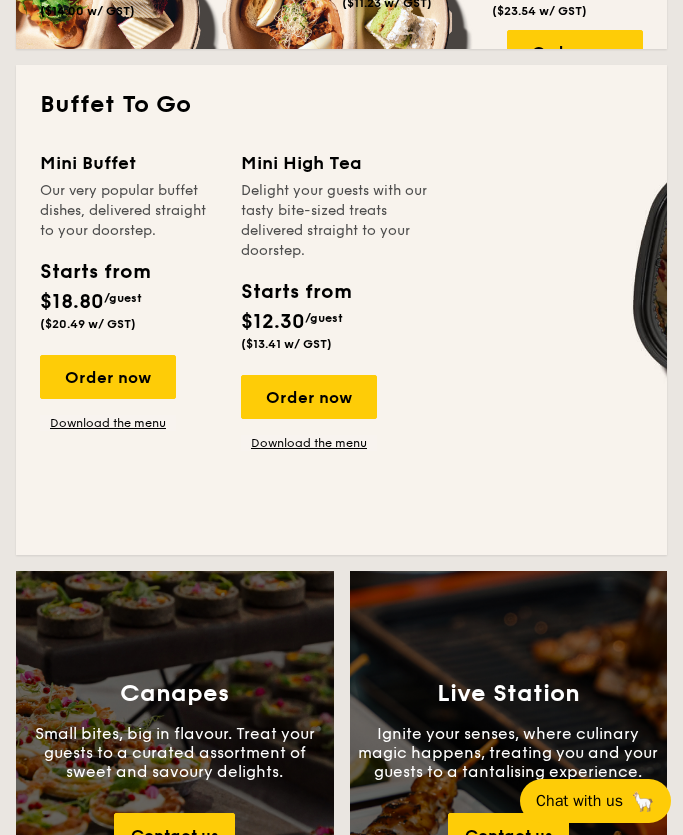 click on "Download the menu" at bounding box center (309, 443) 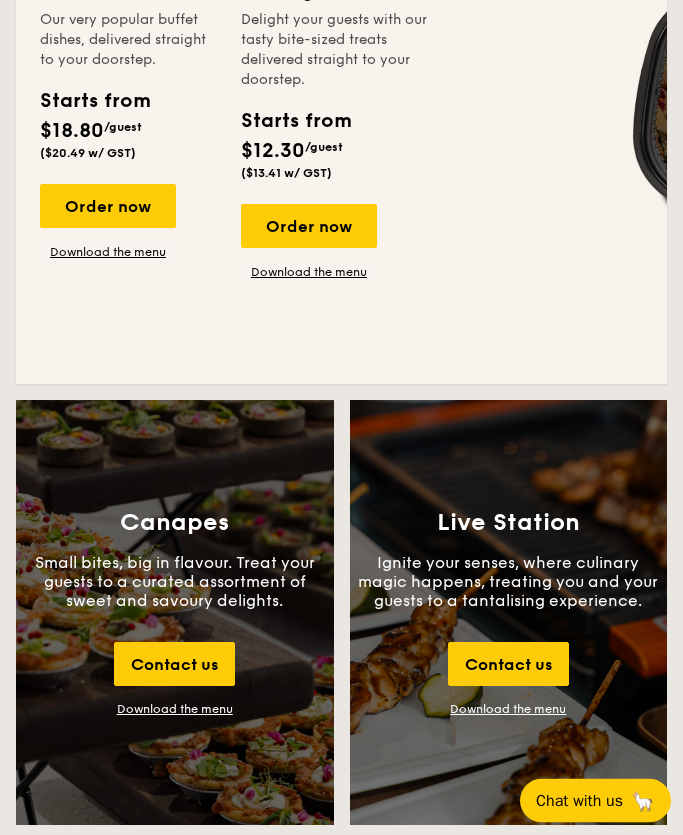 scroll, scrollTop: 2097, scrollLeft: 0, axis: vertical 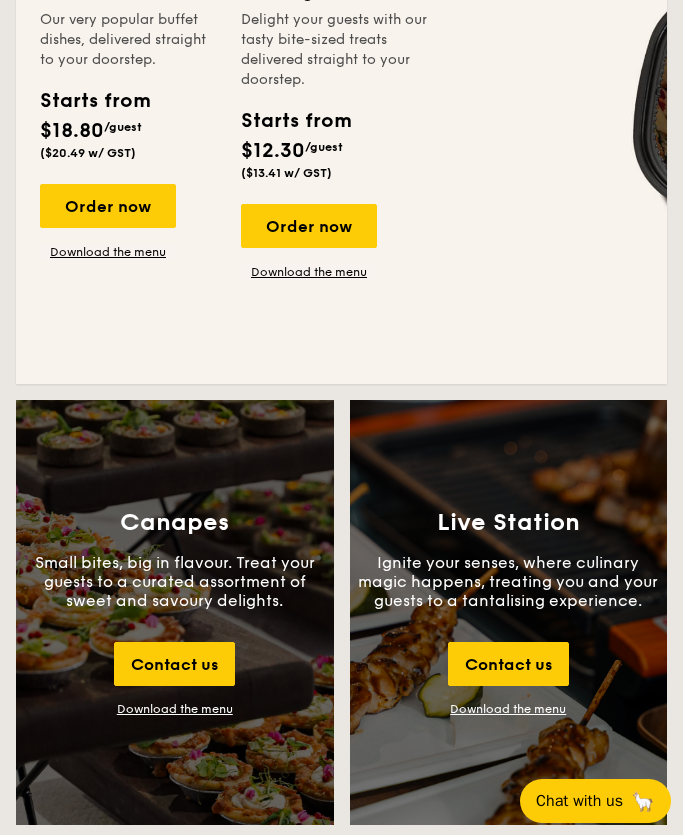 click on "Download the menu" at bounding box center (508, 709) 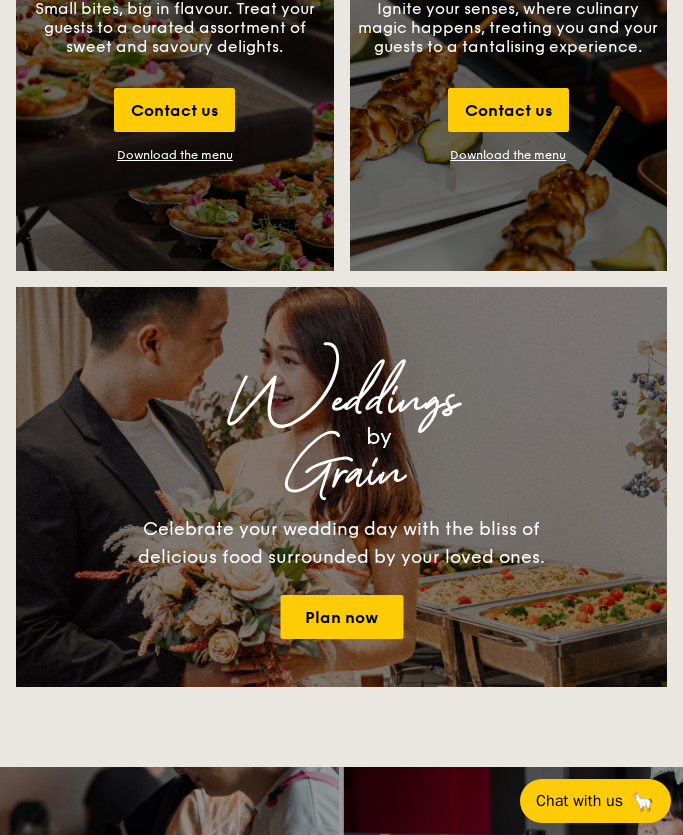 scroll, scrollTop: 2473, scrollLeft: 0, axis: vertical 